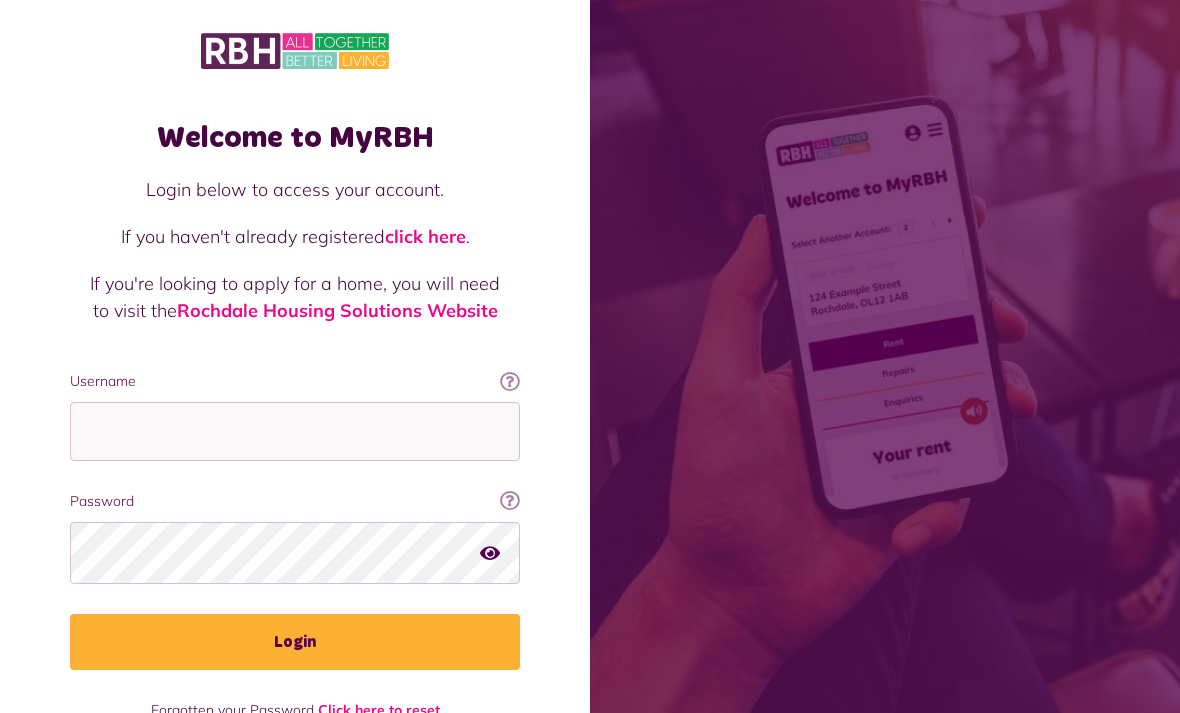scroll, scrollTop: 256, scrollLeft: 0, axis: vertical 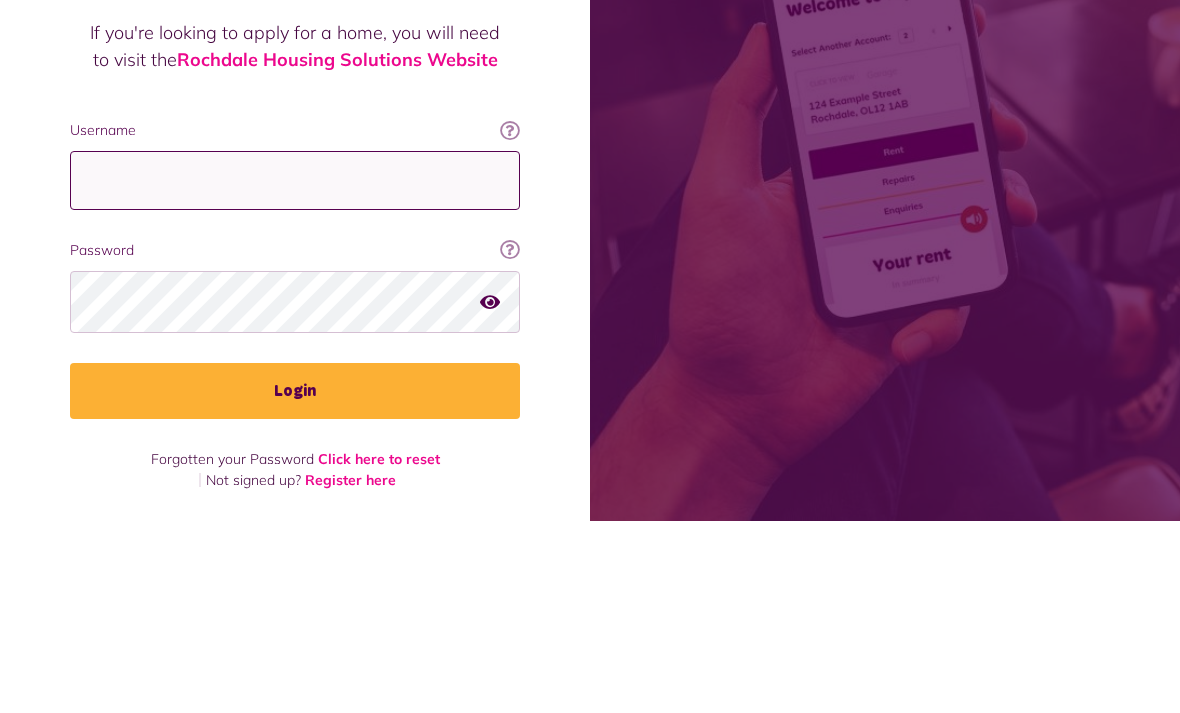 type on "**********" 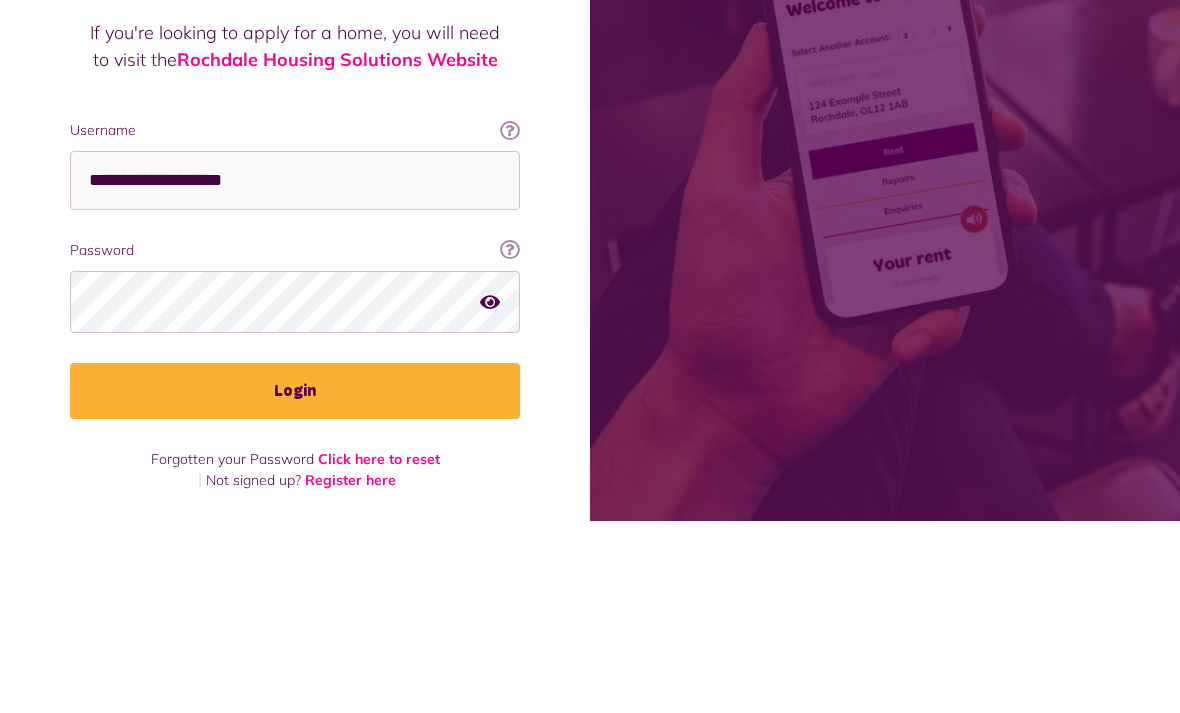 click on "Login" at bounding box center (295, 583) 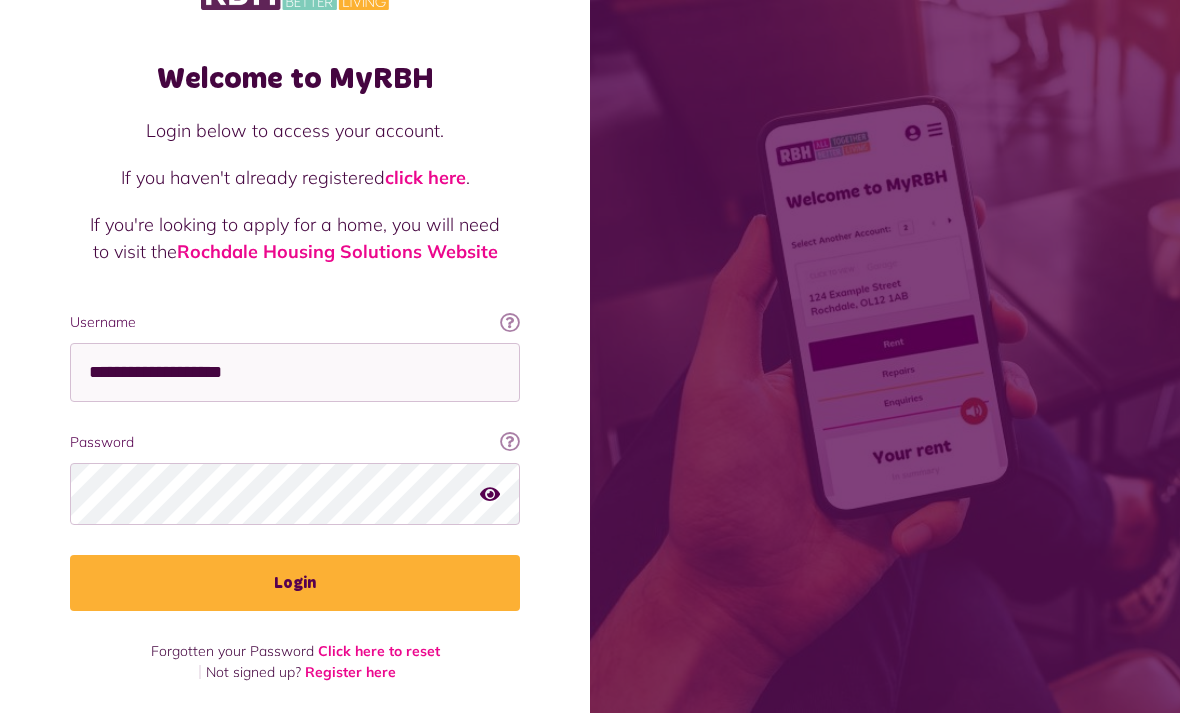 click on "Login" at bounding box center (295, 583) 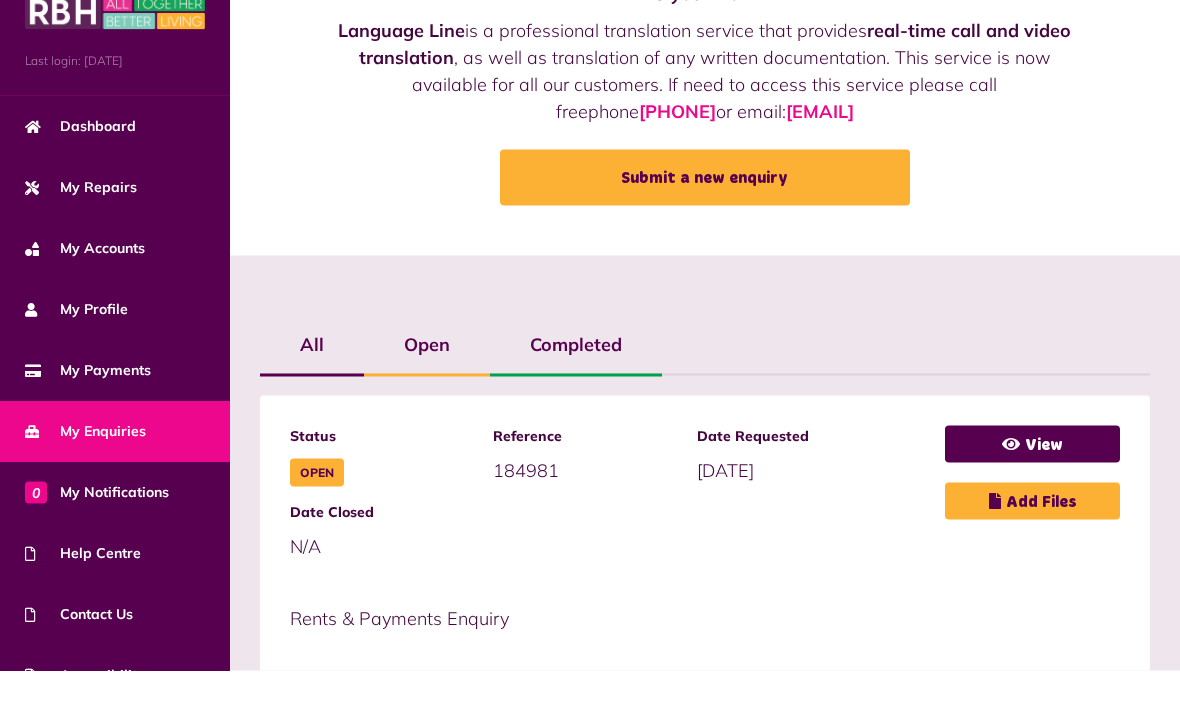 scroll, scrollTop: 101, scrollLeft: 0, axis: vertical 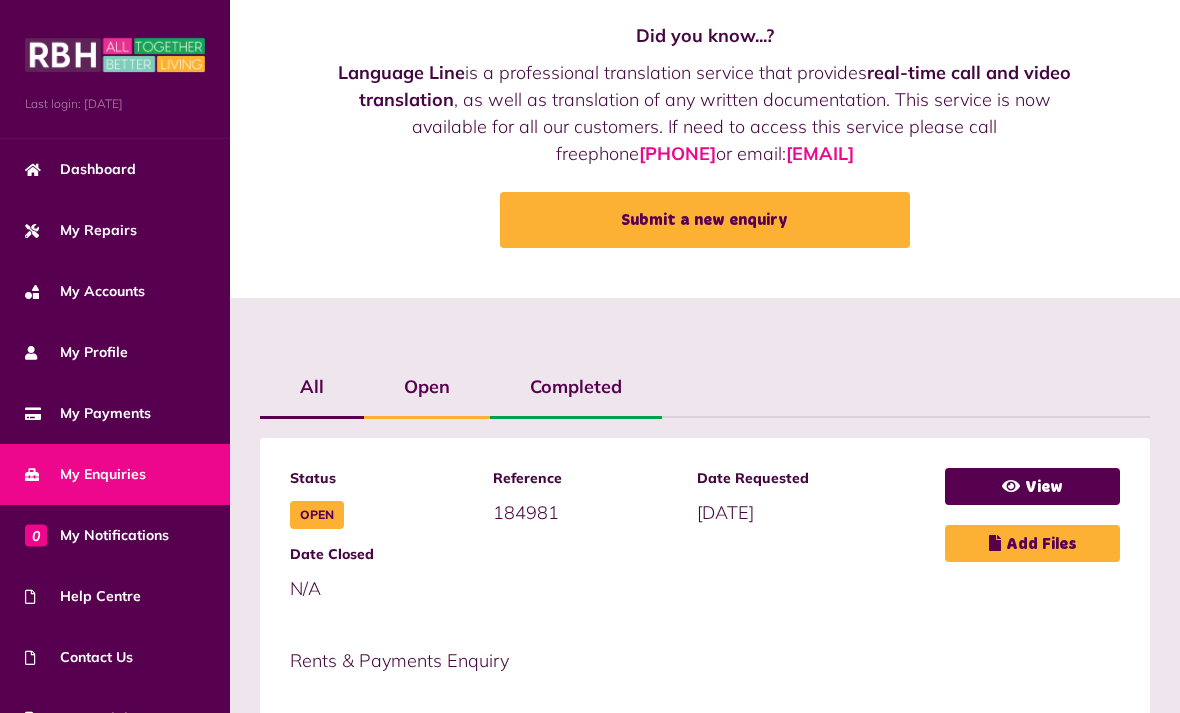 click on "My Payments" at bounding box center [115, 413] 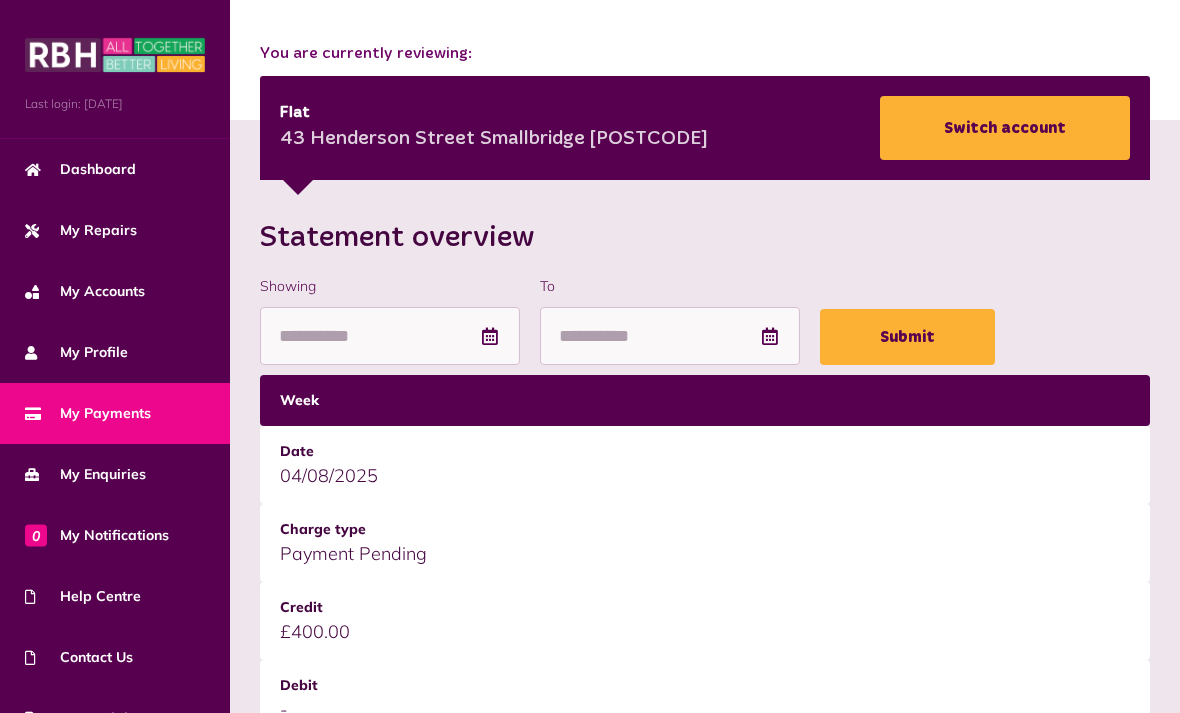 scroll, scrollTop: 0, scrollLeft: 0, axis: both 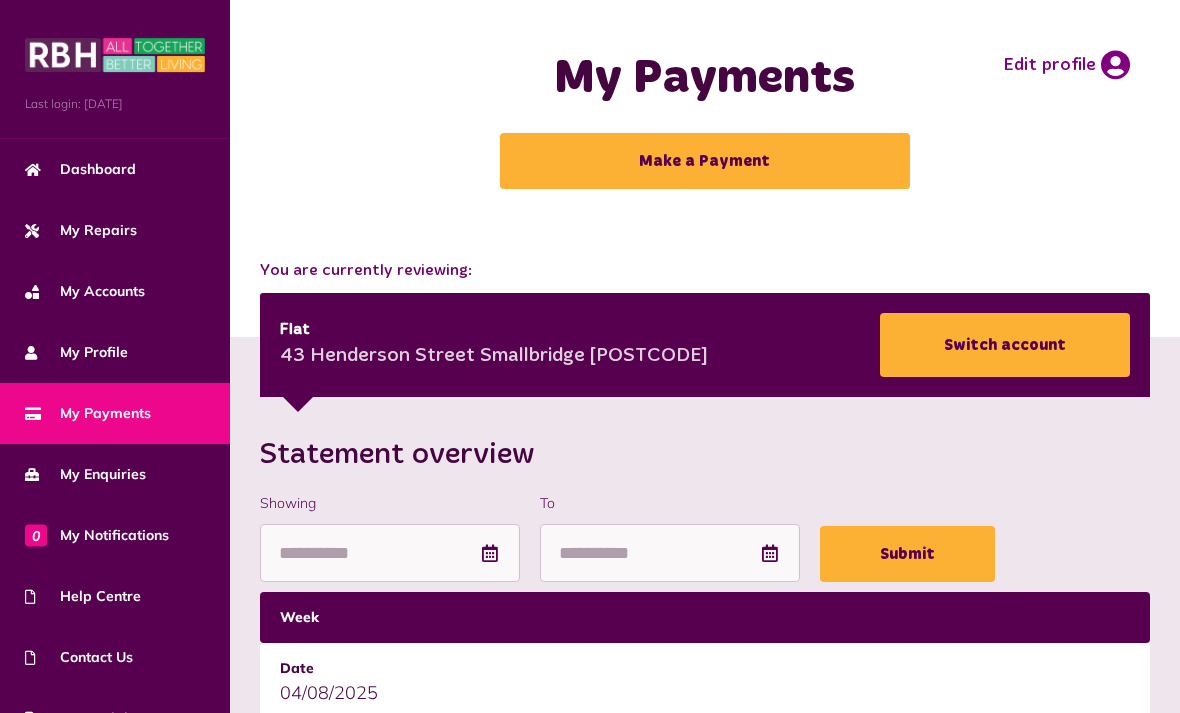 click on "Statement overview
Showing
To
Submit
Week
Date
Charge type
Credit
Debit
Balance
-- --/--/---- -- -" at bounding box center [705, 2005] 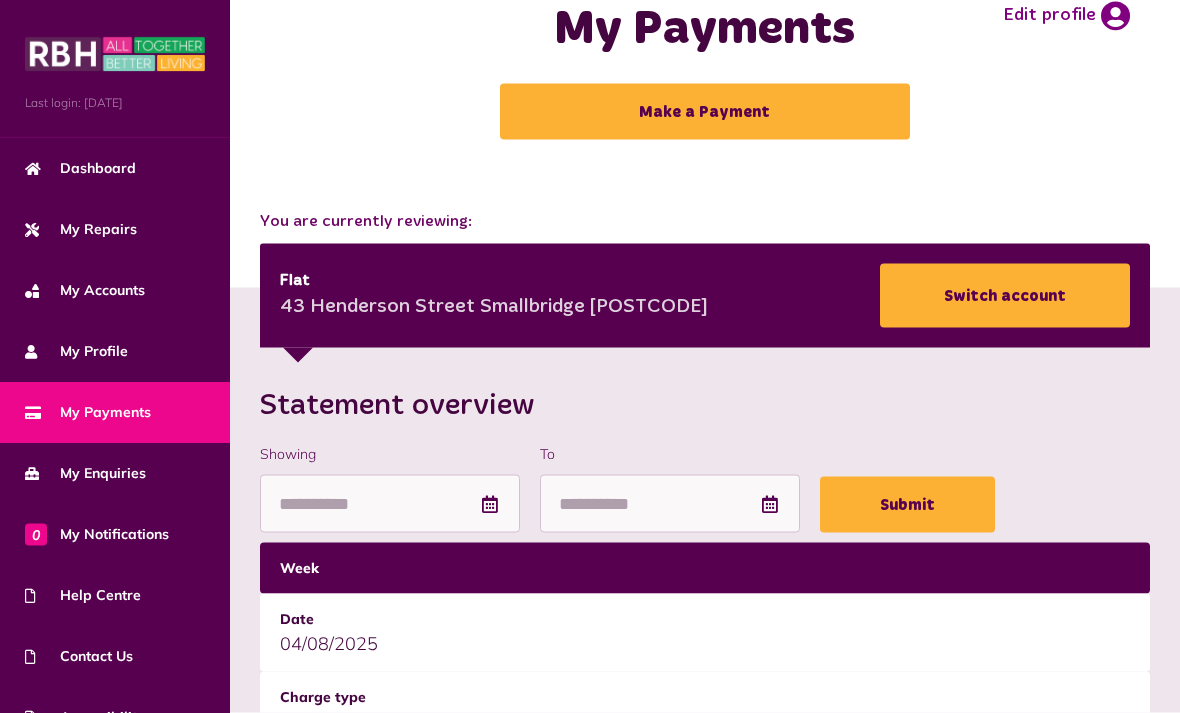scroll, scrollTop: 0, scrollLeft: 0, axis: both 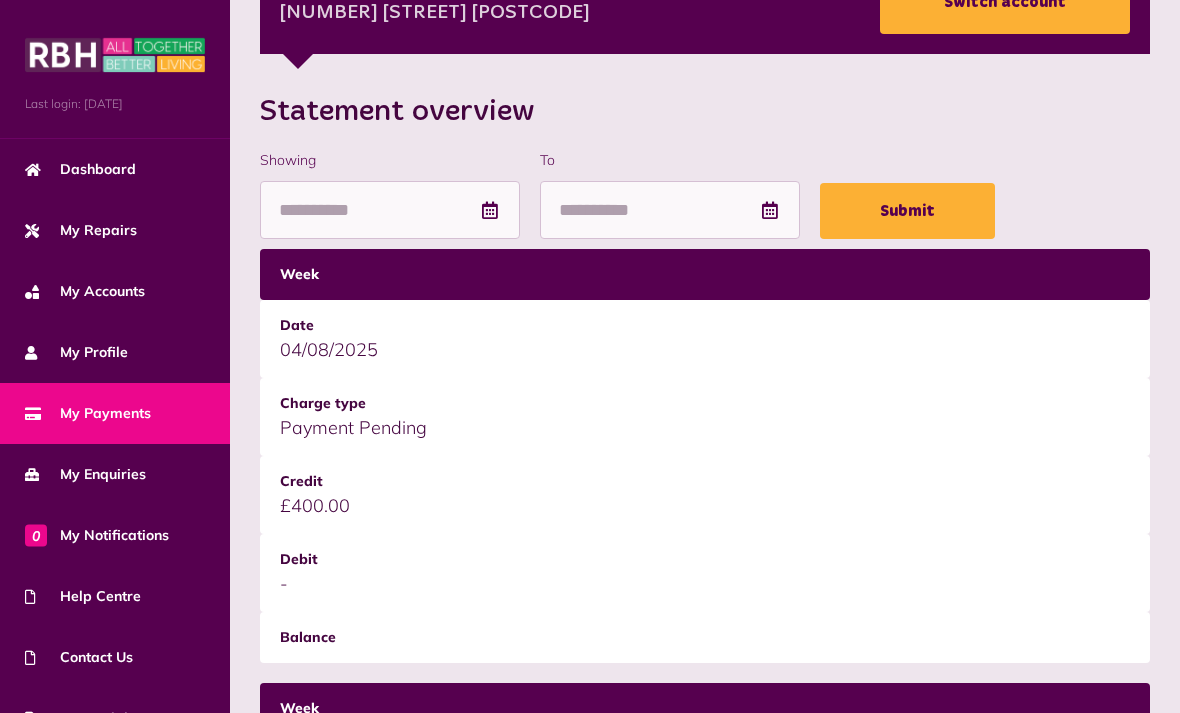 click on "My Enquiries" at bounding box center (115, 474) 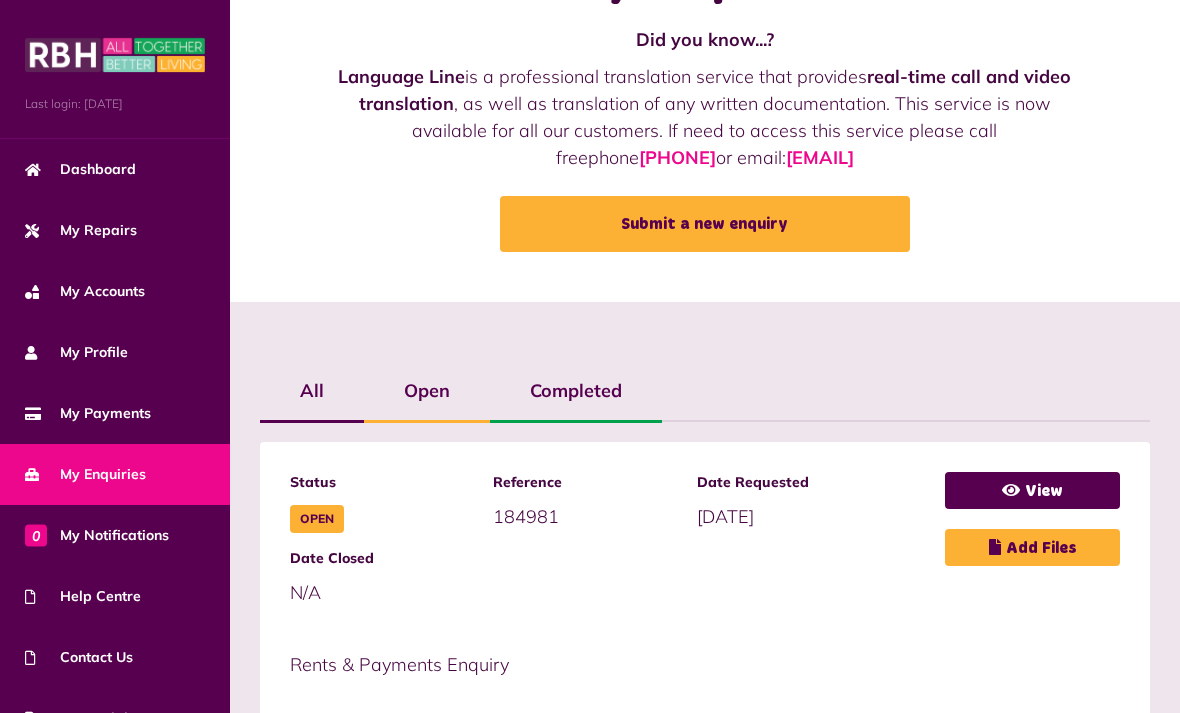 scroll, scrollTop: 101, scrollLeft: 0, axis: vertical 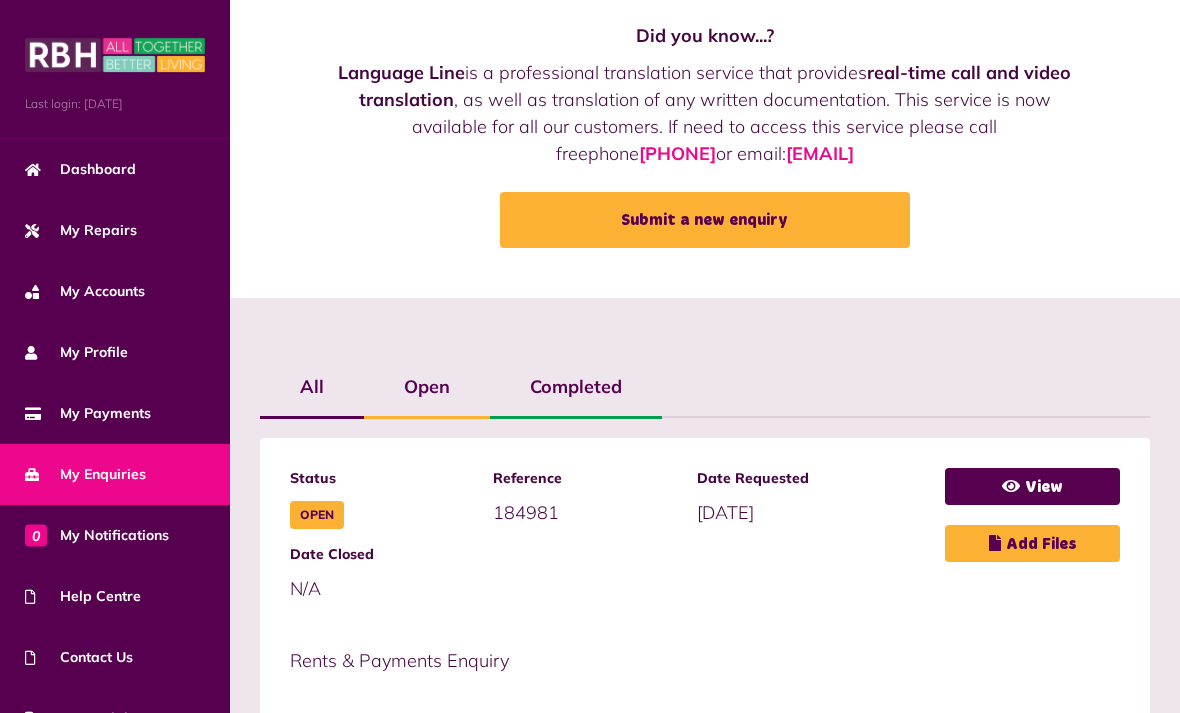 click on "View" at bounding box center (1032, 486) 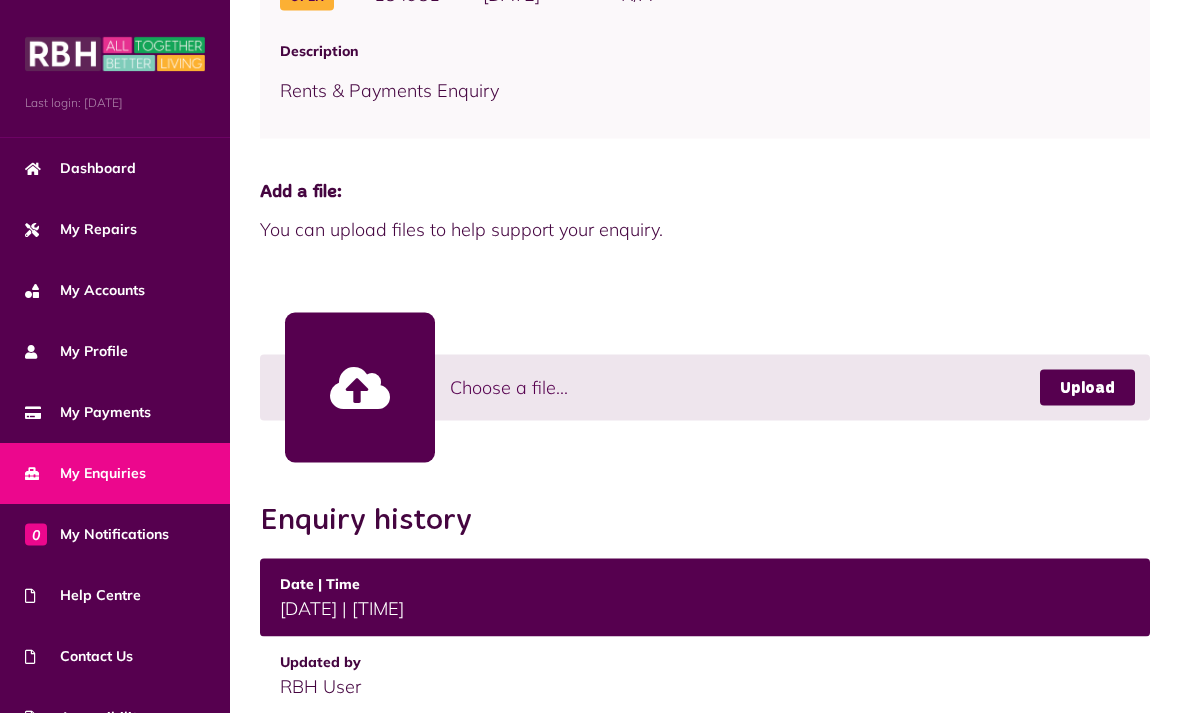 scroll, scrollTop: 574, scrollLeft: 0, axis: vertical 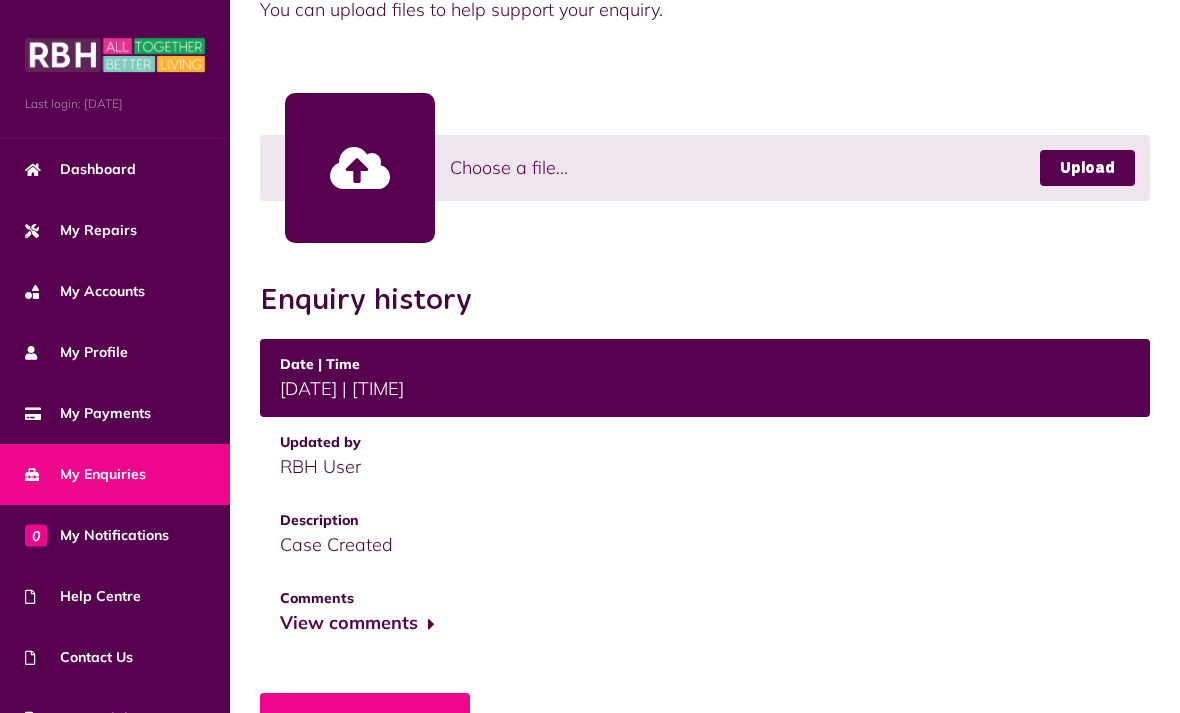 click on "View comments" at bounding box center (357, 623) 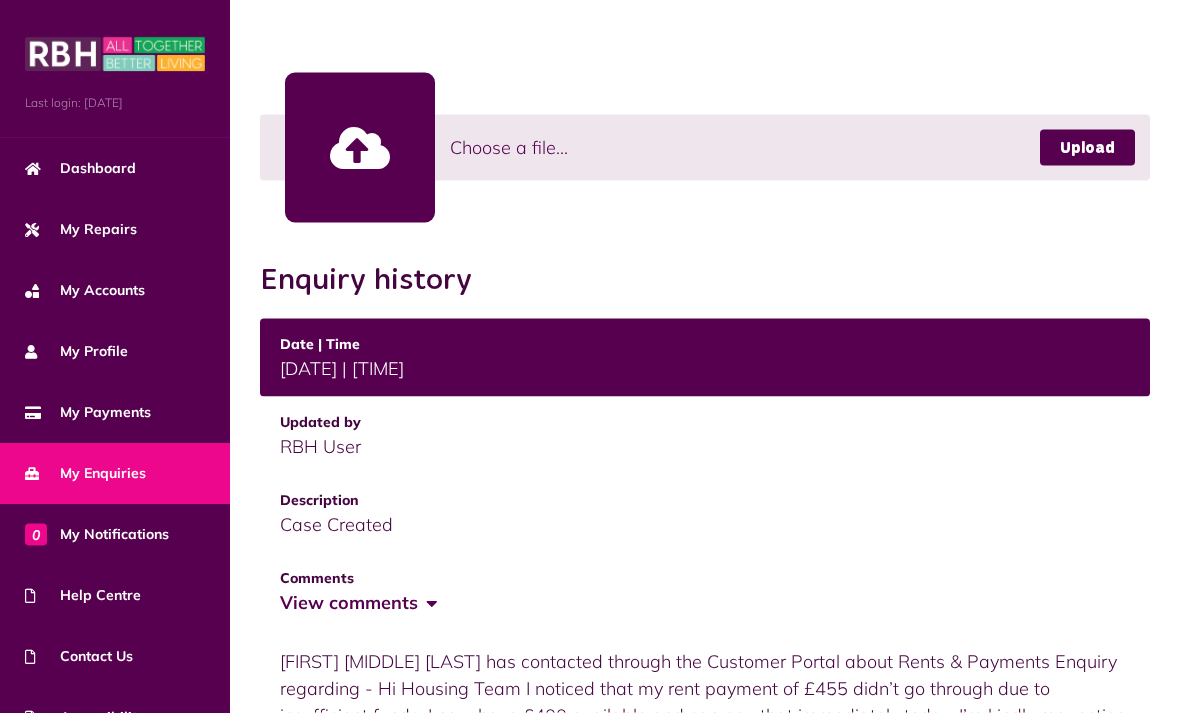 scroll, scrollTop: 766, scrollLeft: 0, axis: vertical 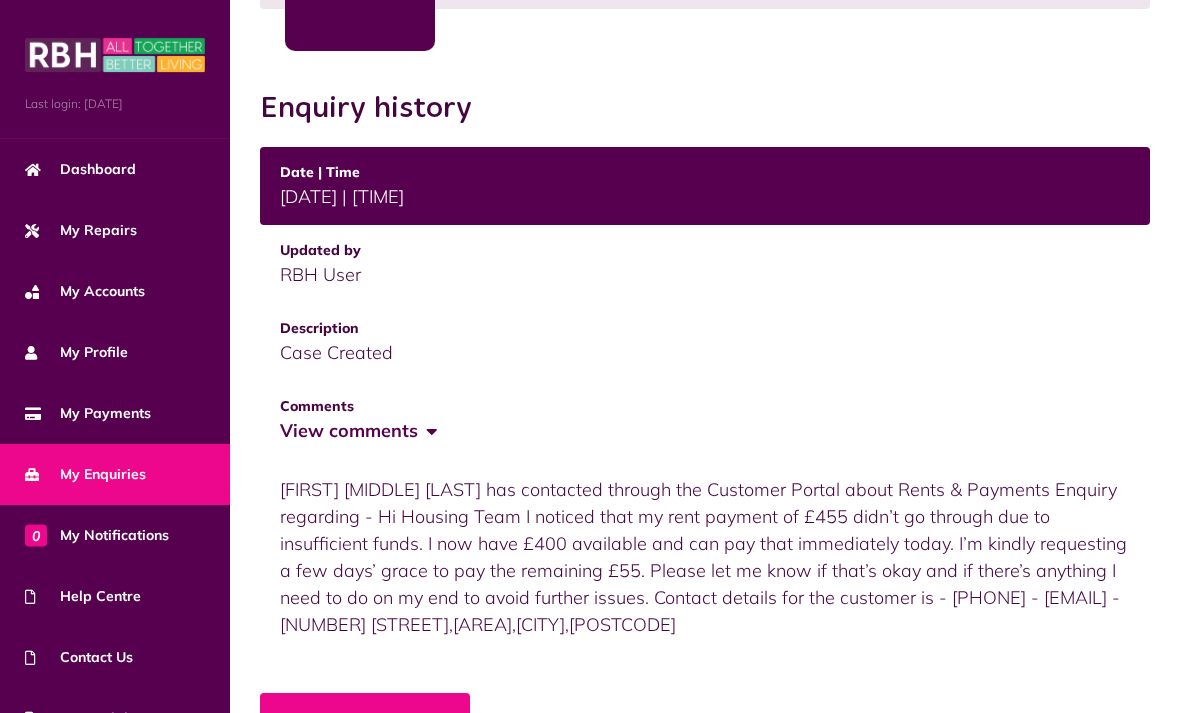 click on "Request update" at bounding box center [365, 721] 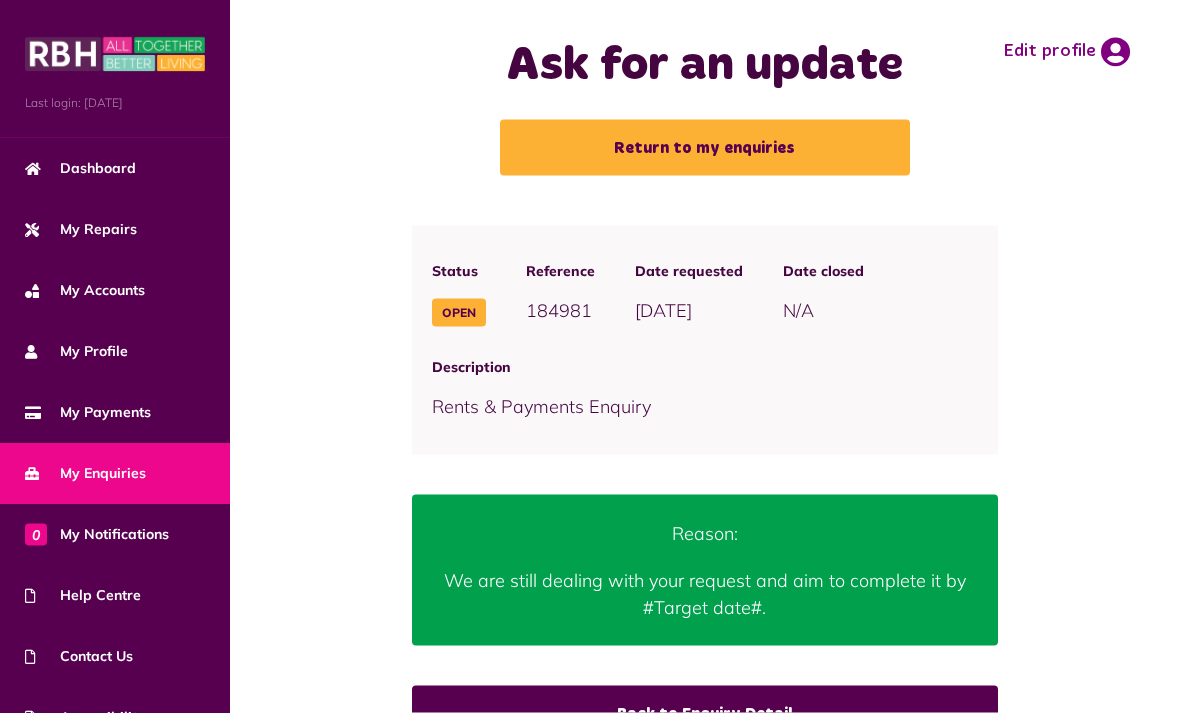 scroll, scrollTop: 16, scrollLeft: 0, axis: vertical 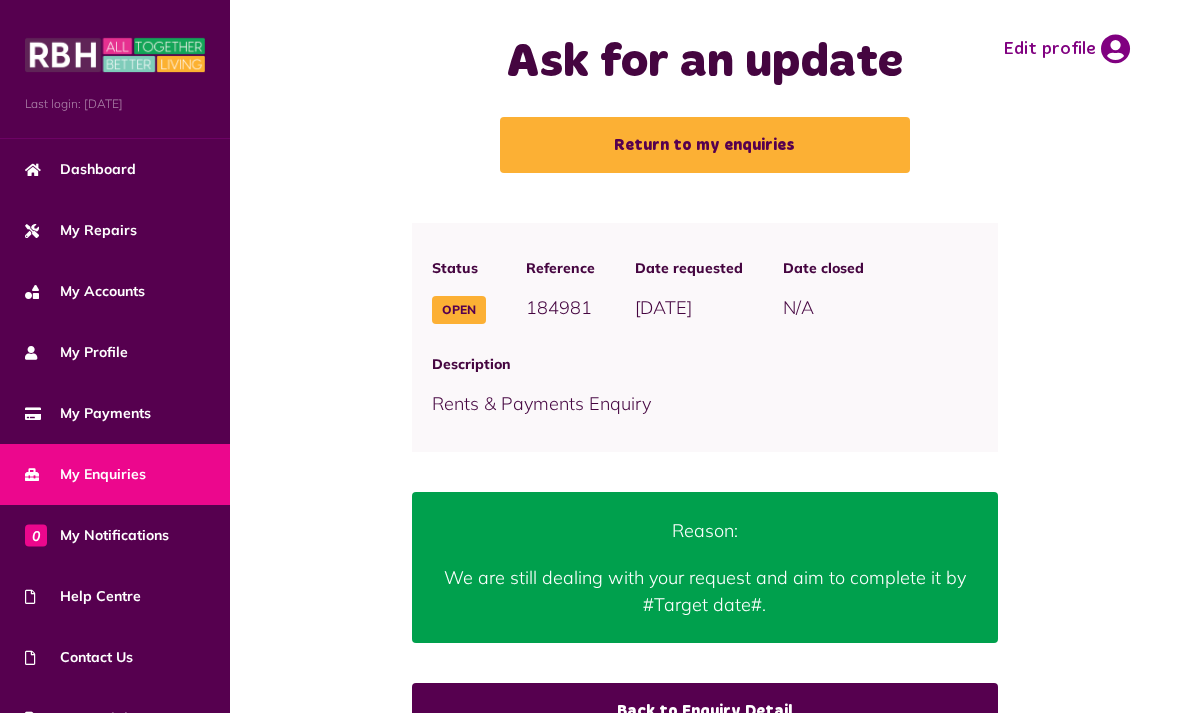 click on "We are still dealing with your request and aim to complete it by #Target date#." at bounding box center [705, 591] 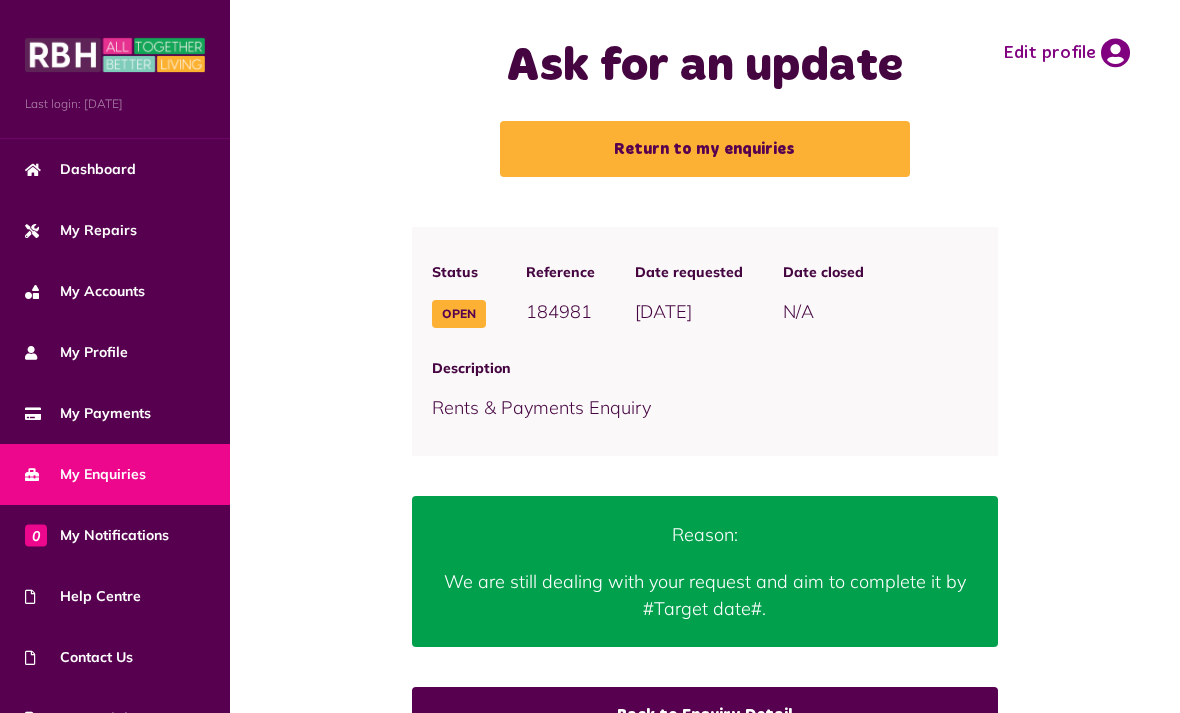 scroll, scrollTop: 1, scrollLeft: 0, axis: vertical 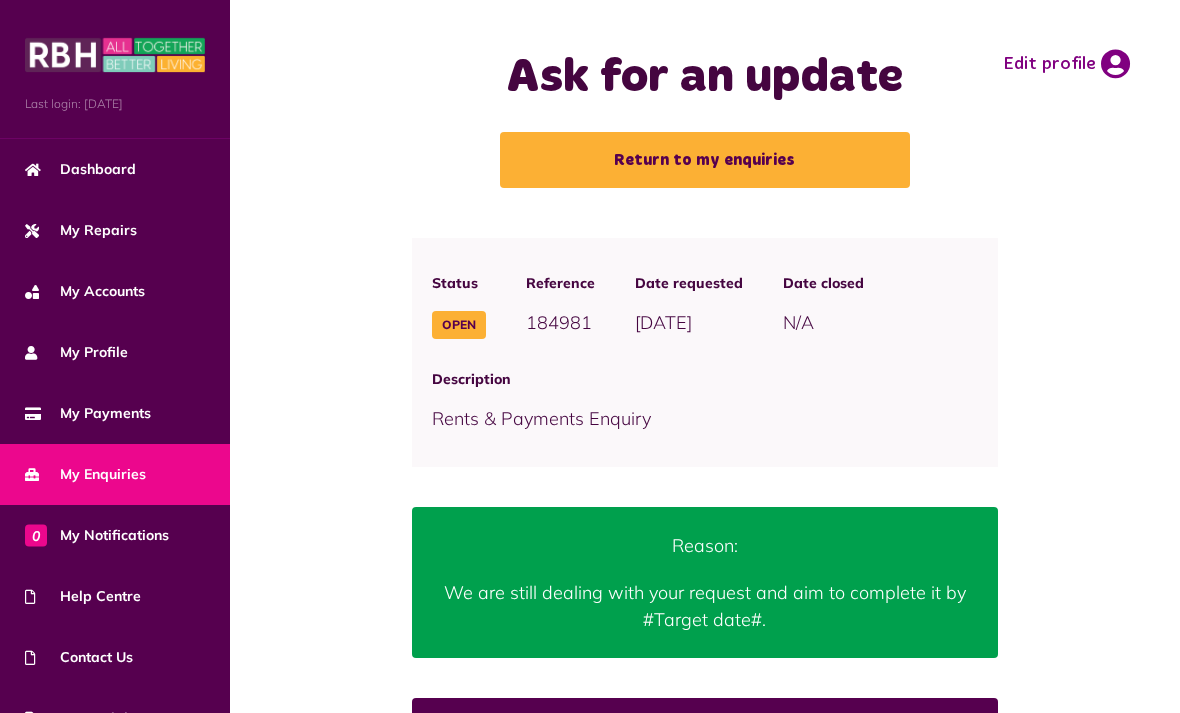 click on "Return to my enquiries" at bounding box center (705, 160) 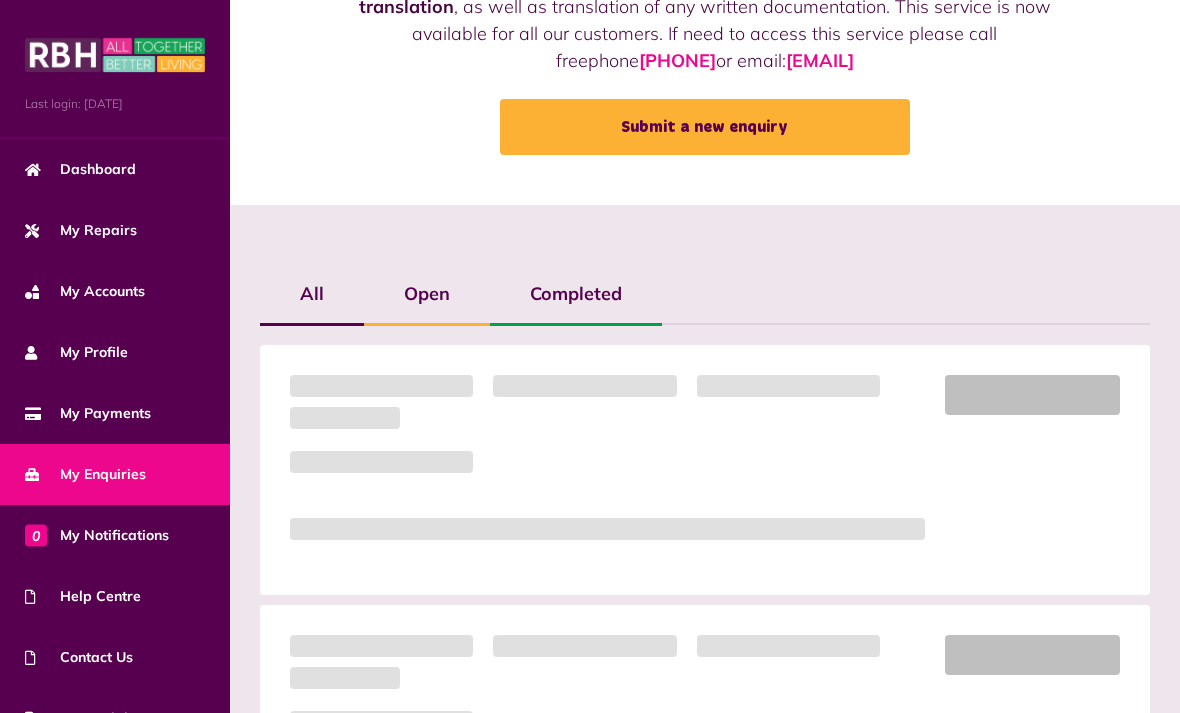scroll, scrollTop: 101, scrollLeft: 0, axis: vertical 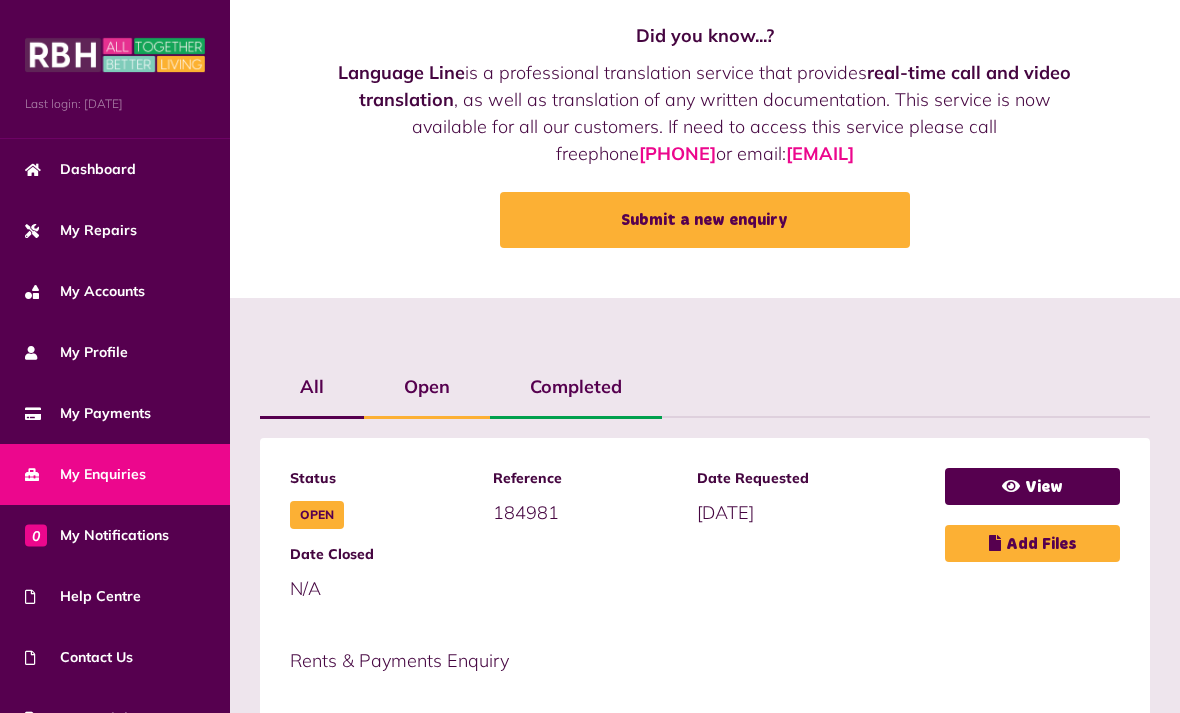 click on "Add Files" at bounding box center [1032, 543] 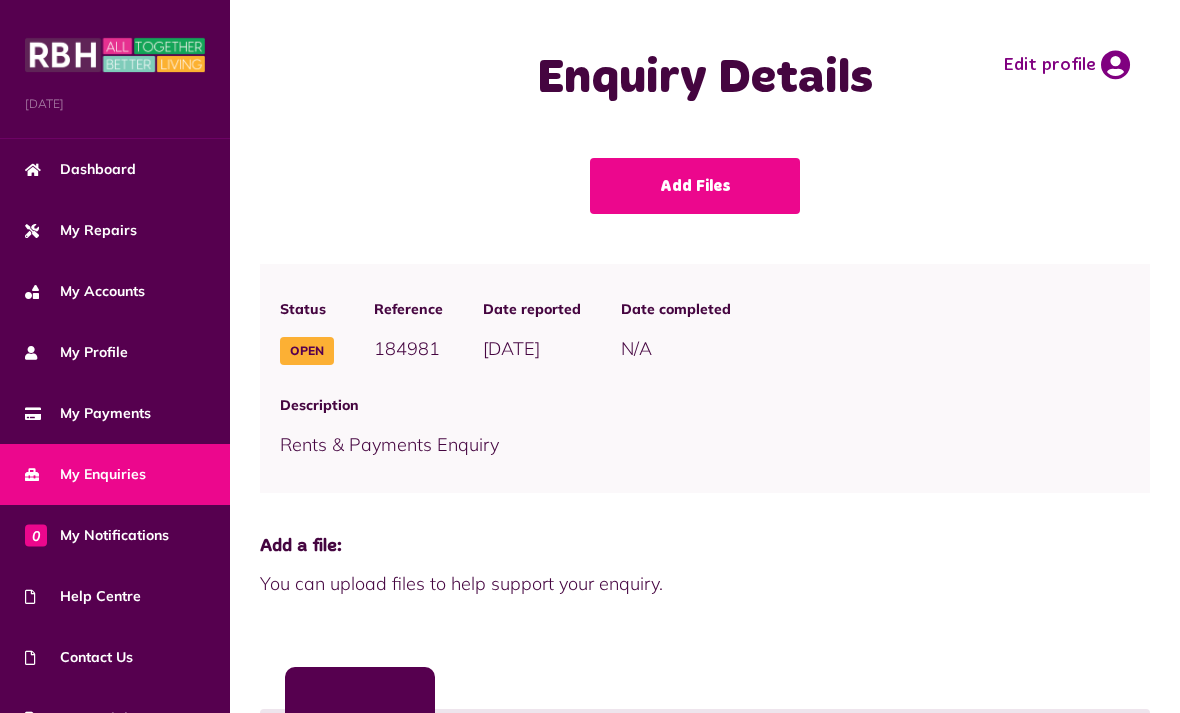 scroll, scrollTop: 531, scrollLeft: 0, axis: vertical 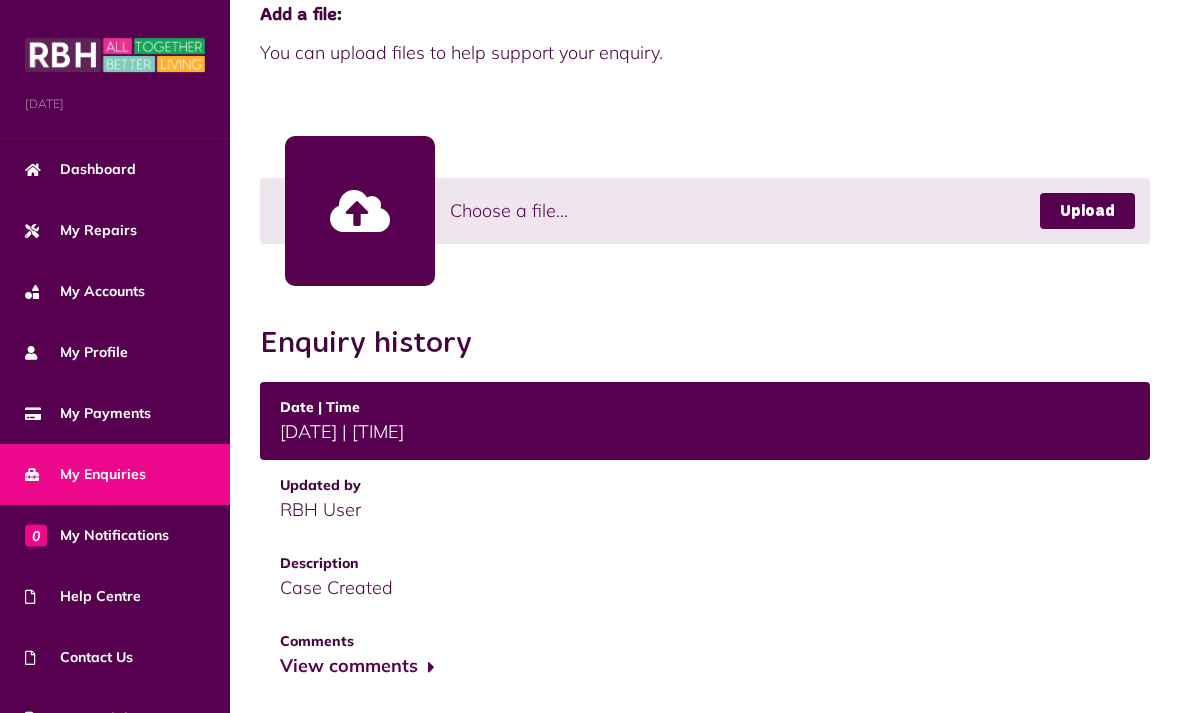 click on "Upload" at bounding box center (1087, 211) 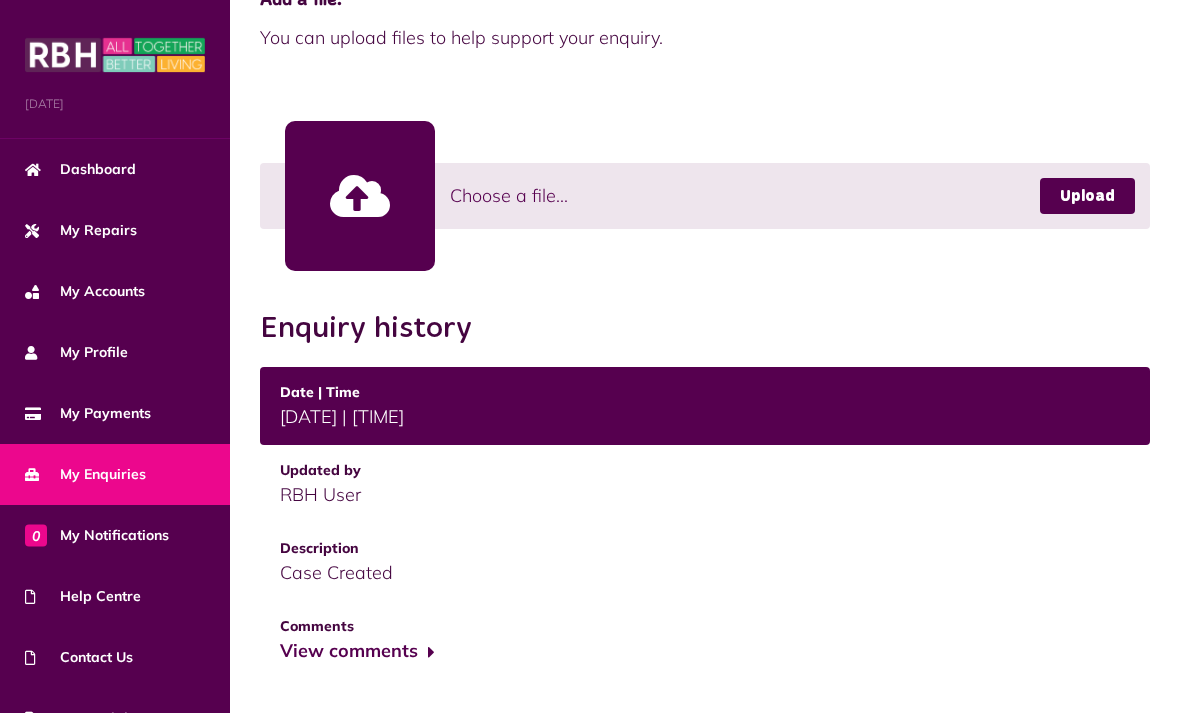 scroll, scrollTop: 574, scrollLeft: 0, axis: vertical 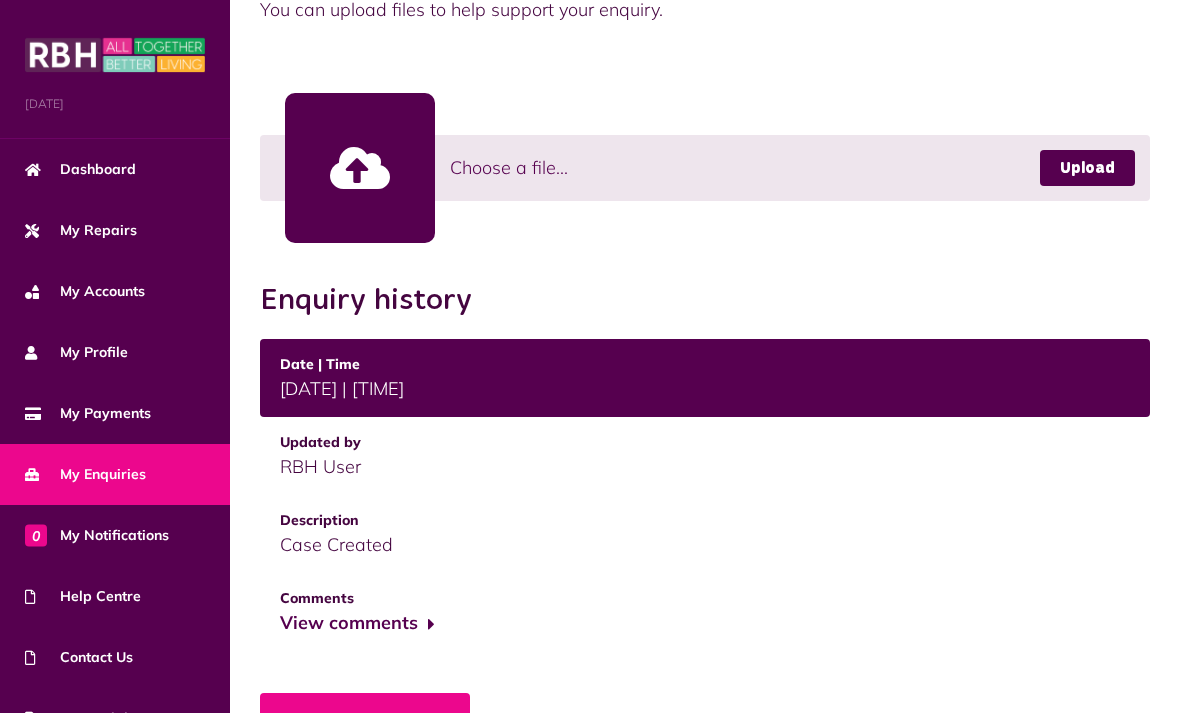 click on "View comments" at bounding box center (357, 623) 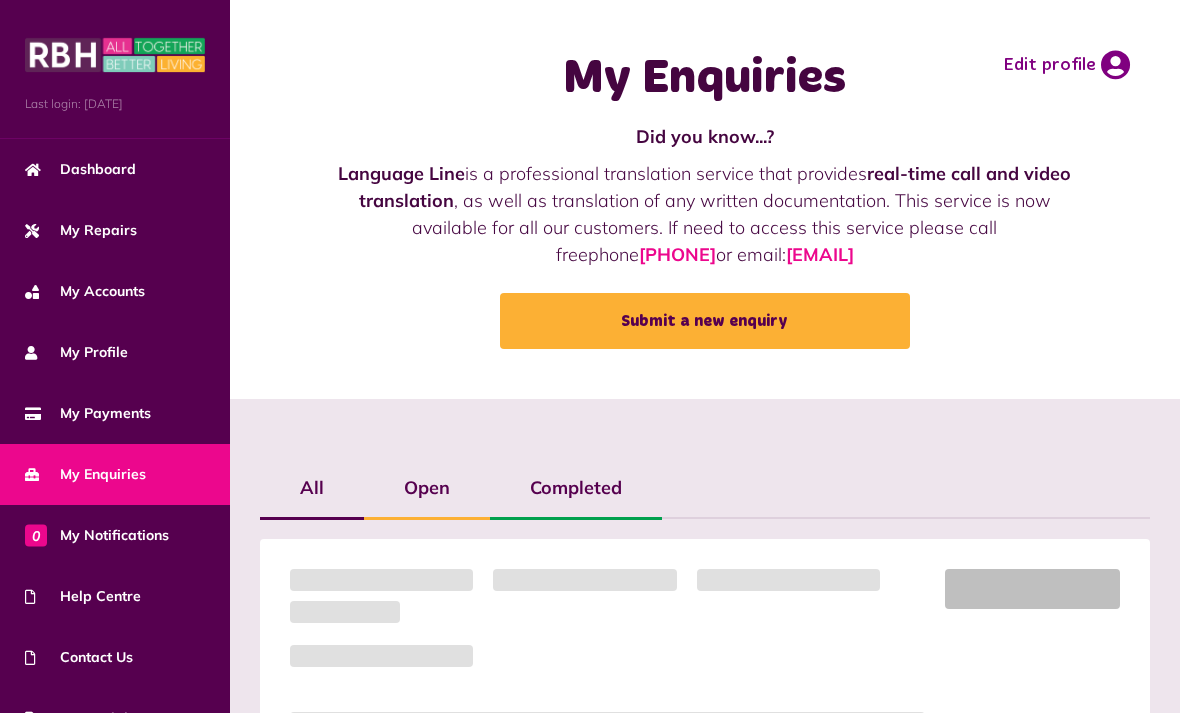 scroll, scrollTop: 165, scrollLeft: 0, axis: vertical 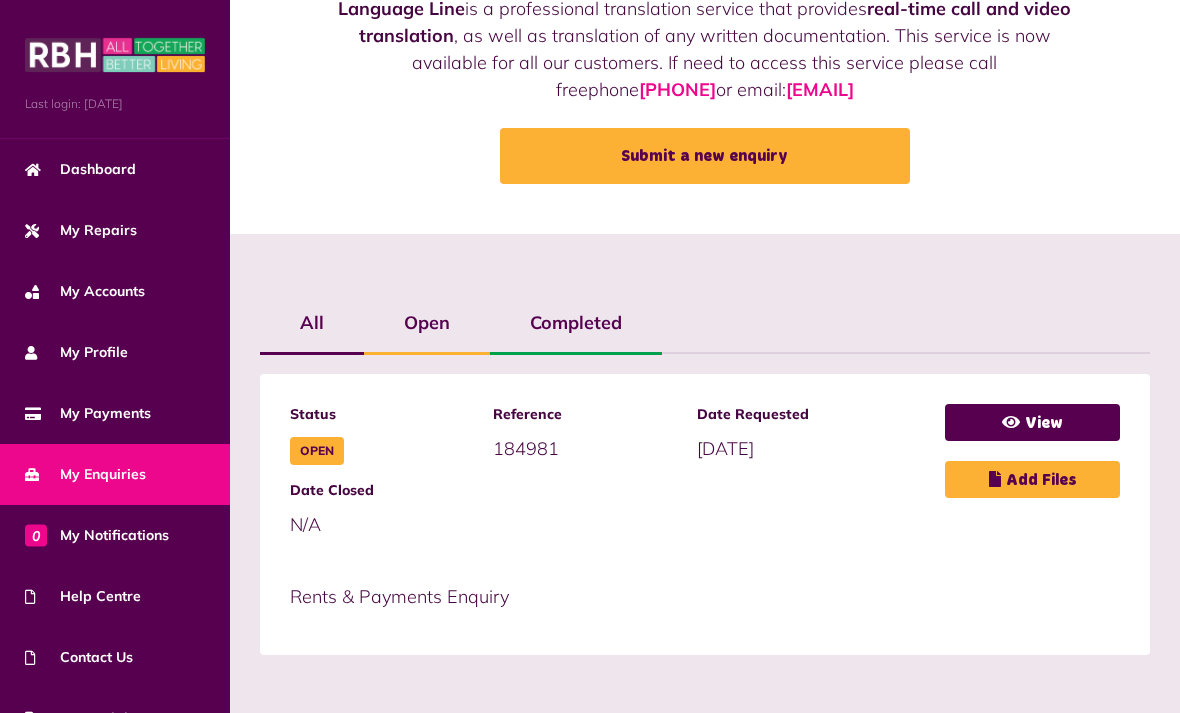 click on "My Accounts" at bounding box center (115, 291) 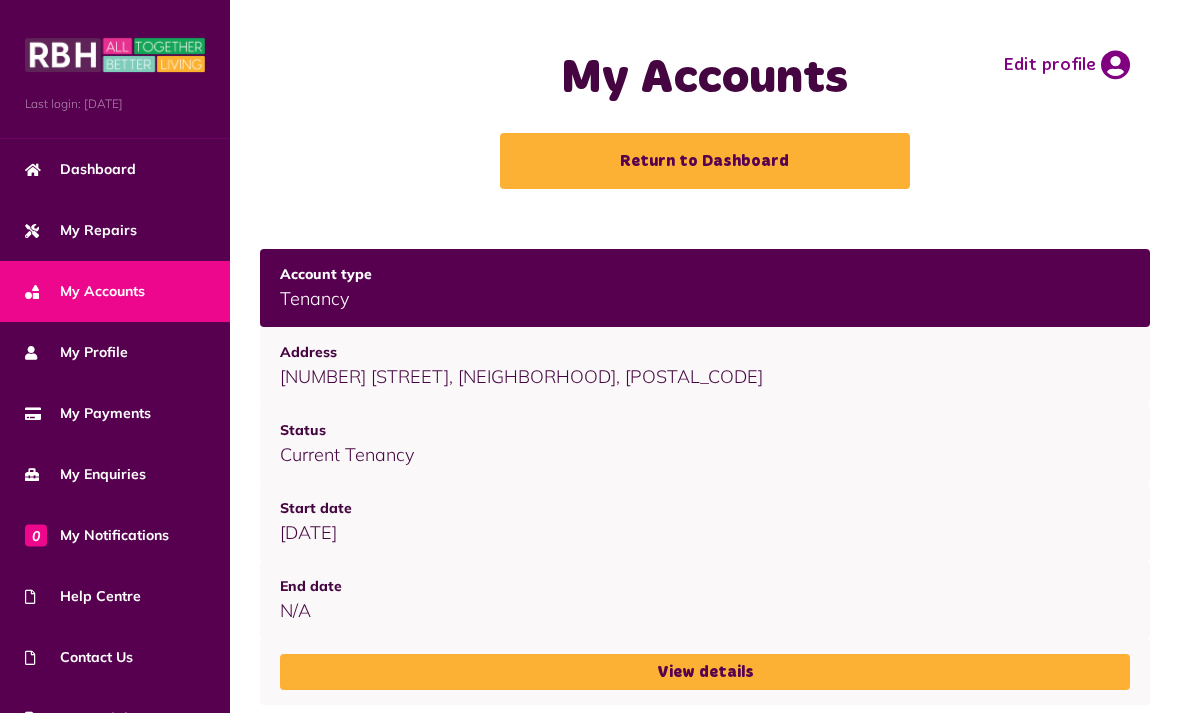 scroll, scrollTop: 0, scrollLeft: 0, axis: both 